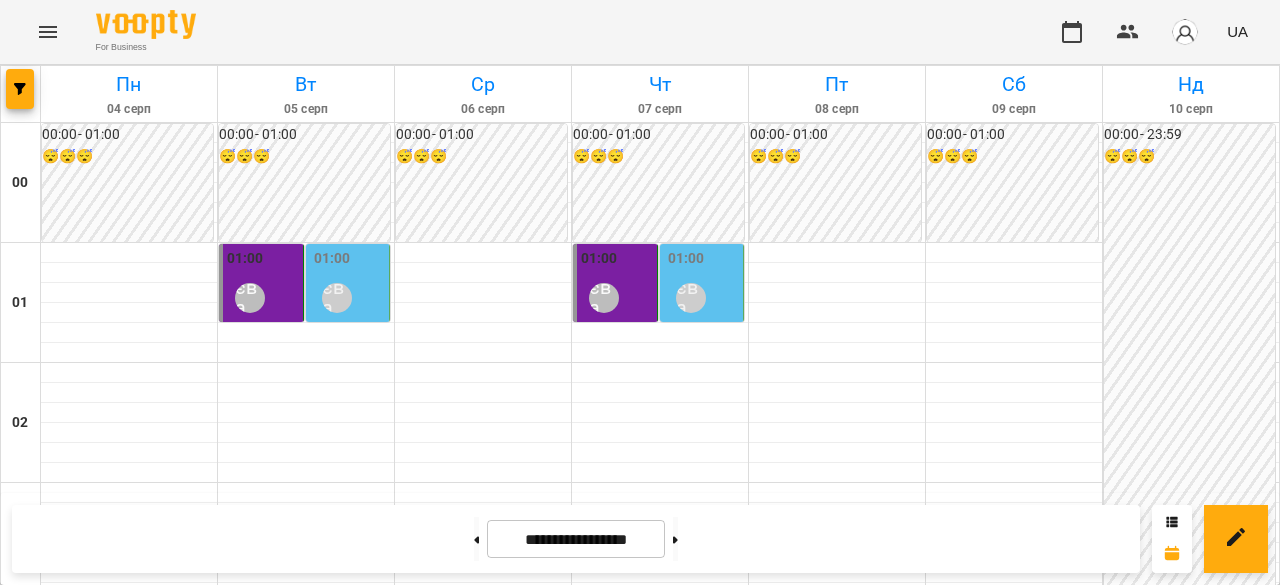 scroll, scrollTop: 0, scrollLeft: 0, axis: both 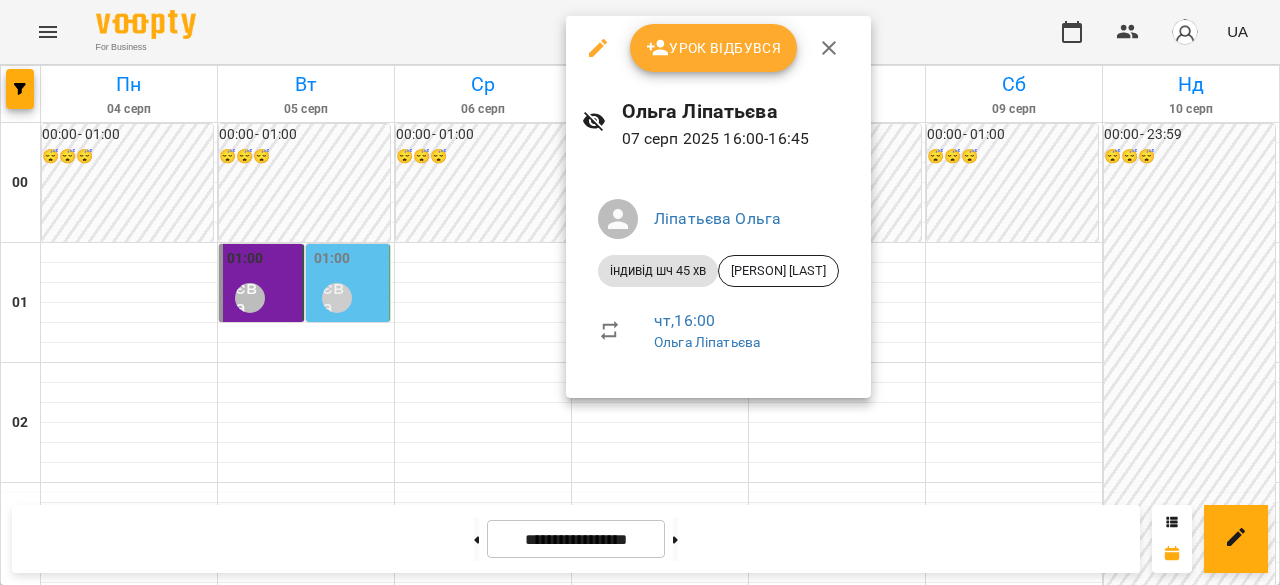 click at bounding box center [640, 292] 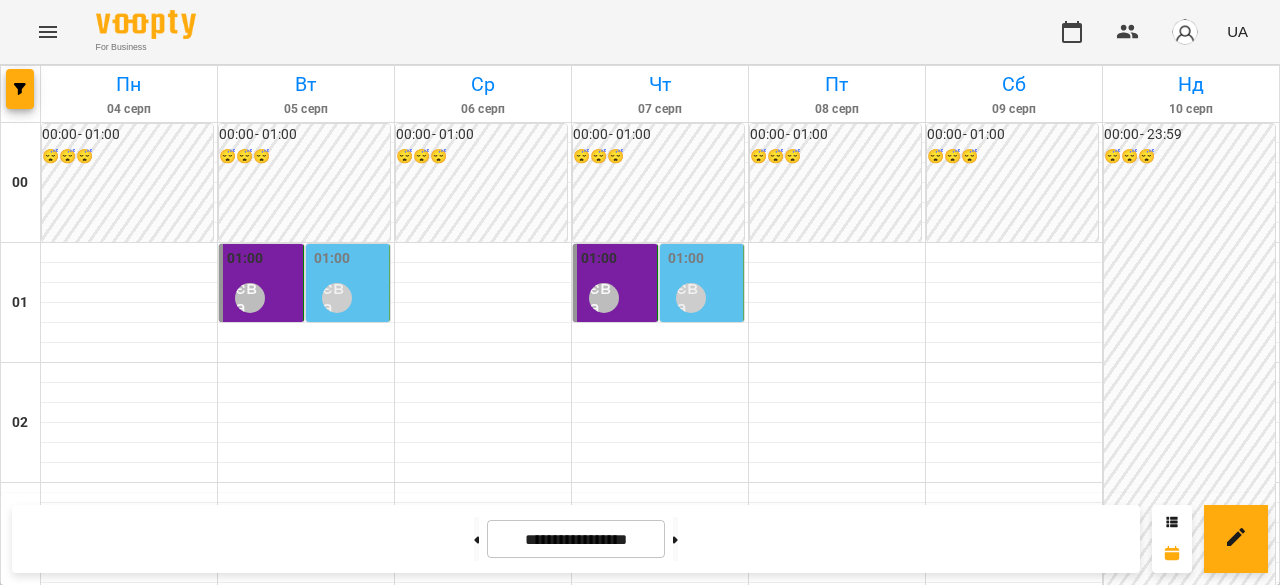 scroll, scrollTop: 0, scrollLeft: 0, axis: both 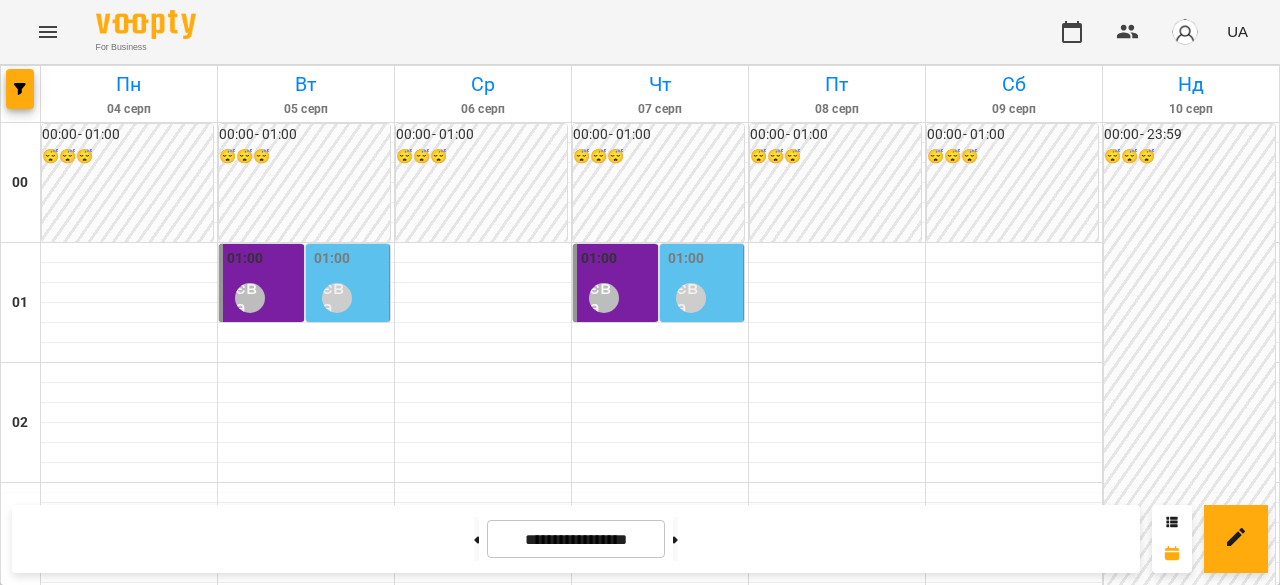 click on "[TIME] [PERSON]" at bounding box center (350, 284) 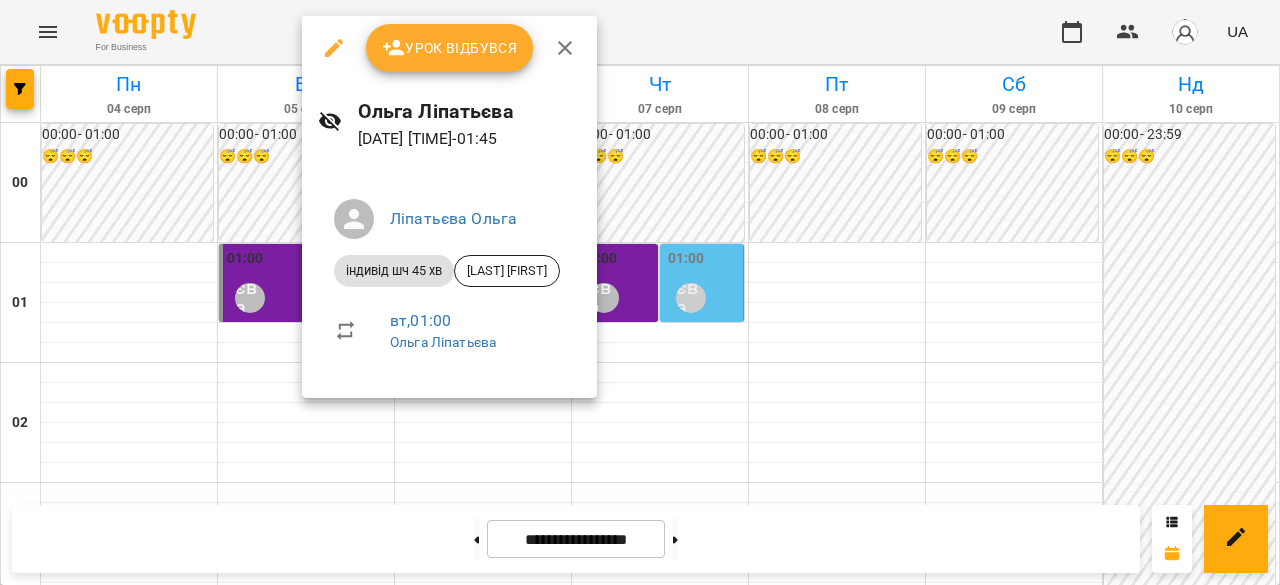 click at bounding box center [640, 292] 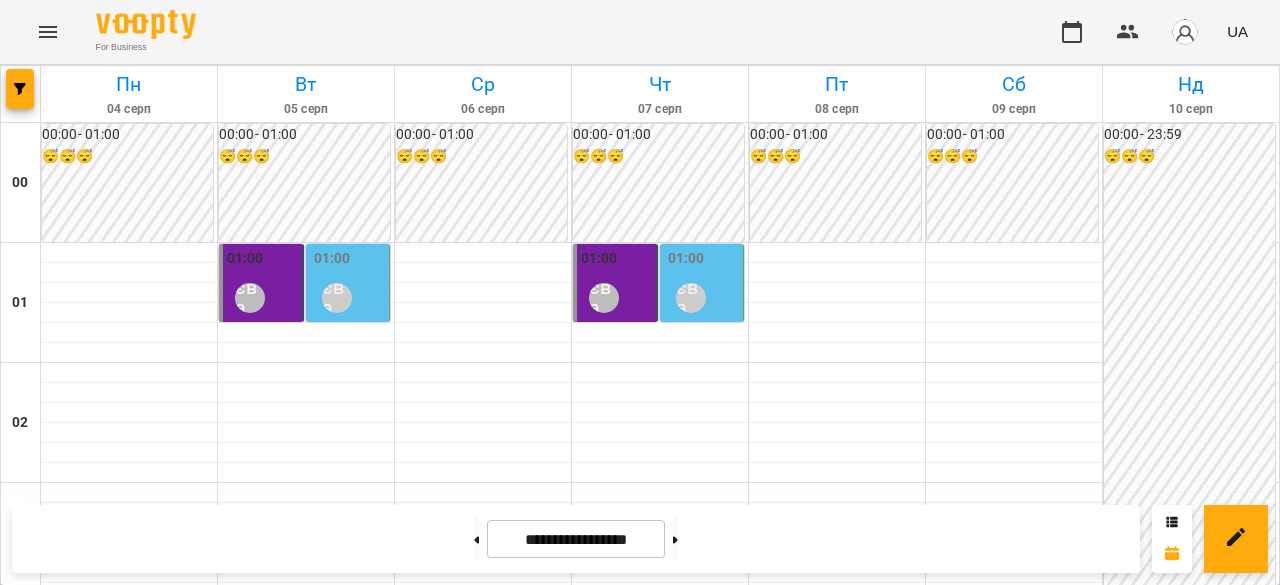 click on "Ліпатьєва Ольга" at bounding box center [250, 298] 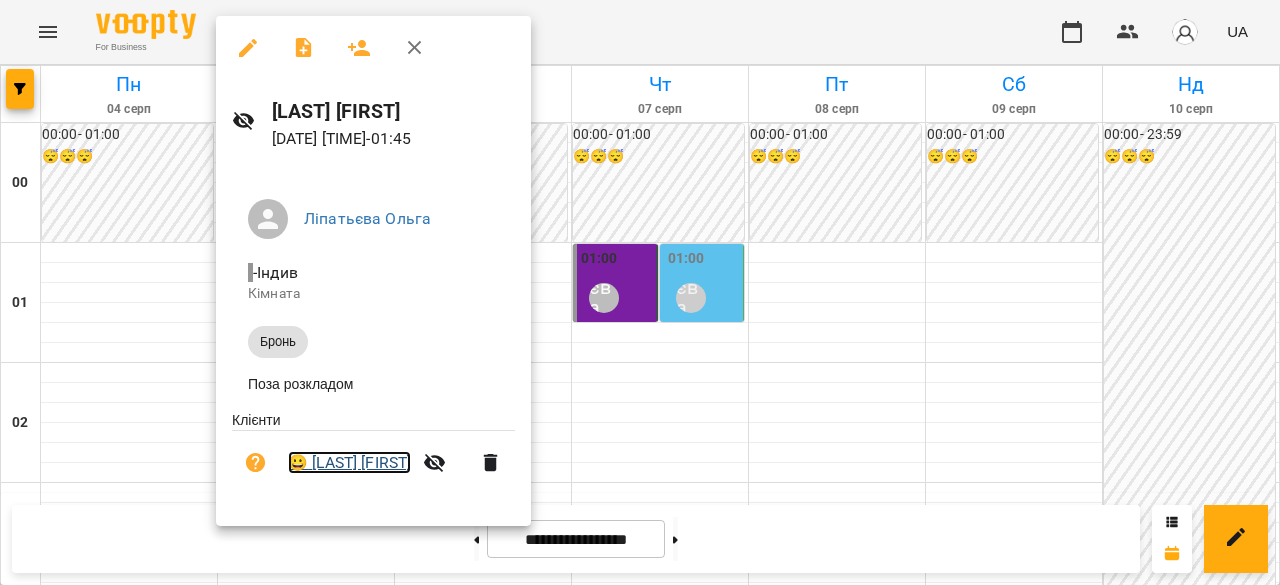 click on "😀   [LAST] [FIRST]" at bounding box center [349, 463] 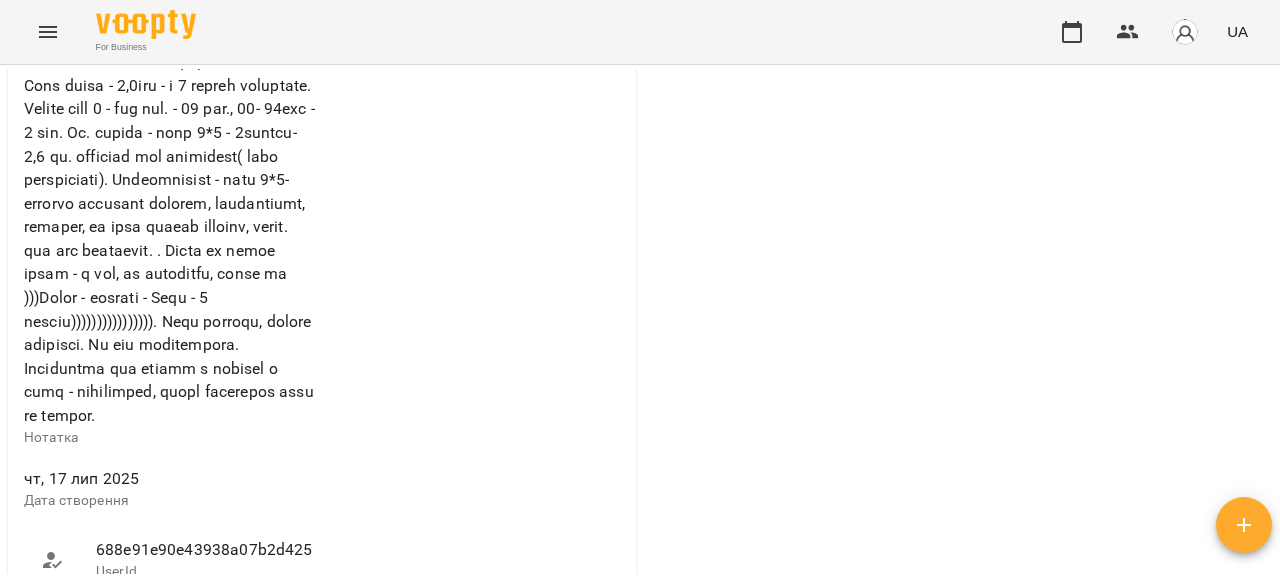 scroll, scrollTop: 1400, scrollLeft: 0, axis: vertical 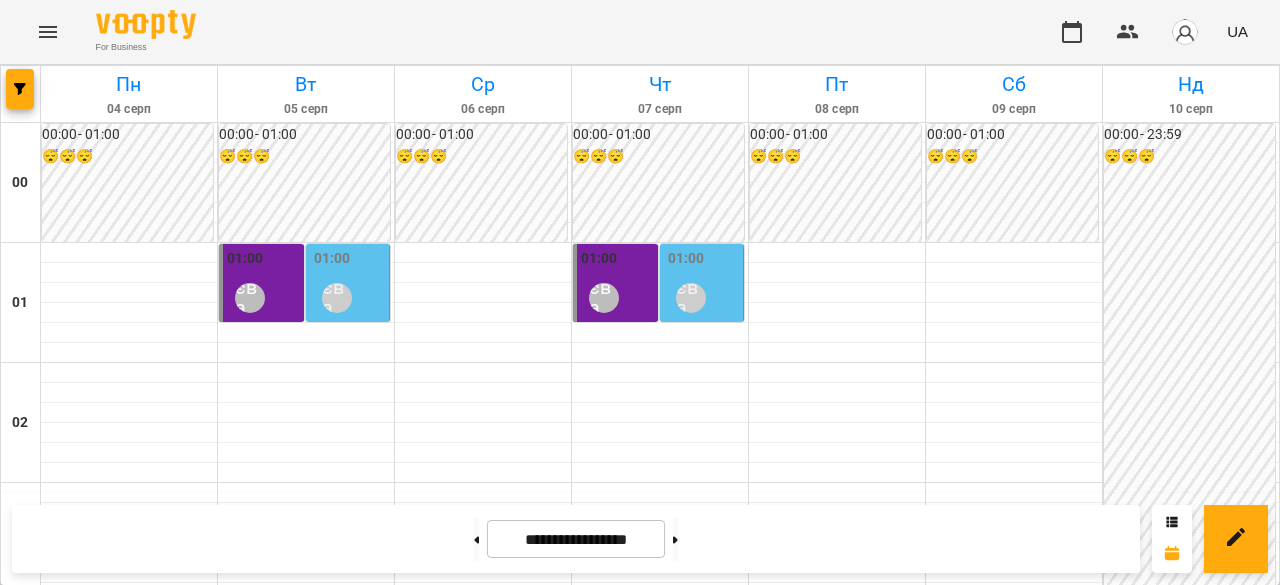click at bounding box center [48, 32] 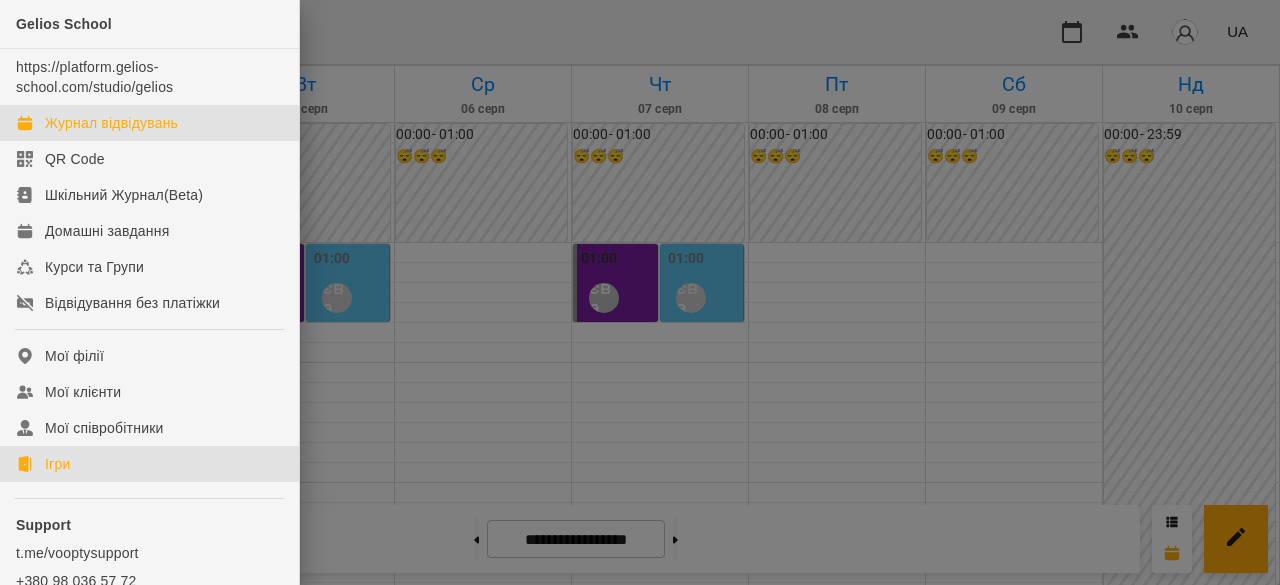 click on "Ігри" 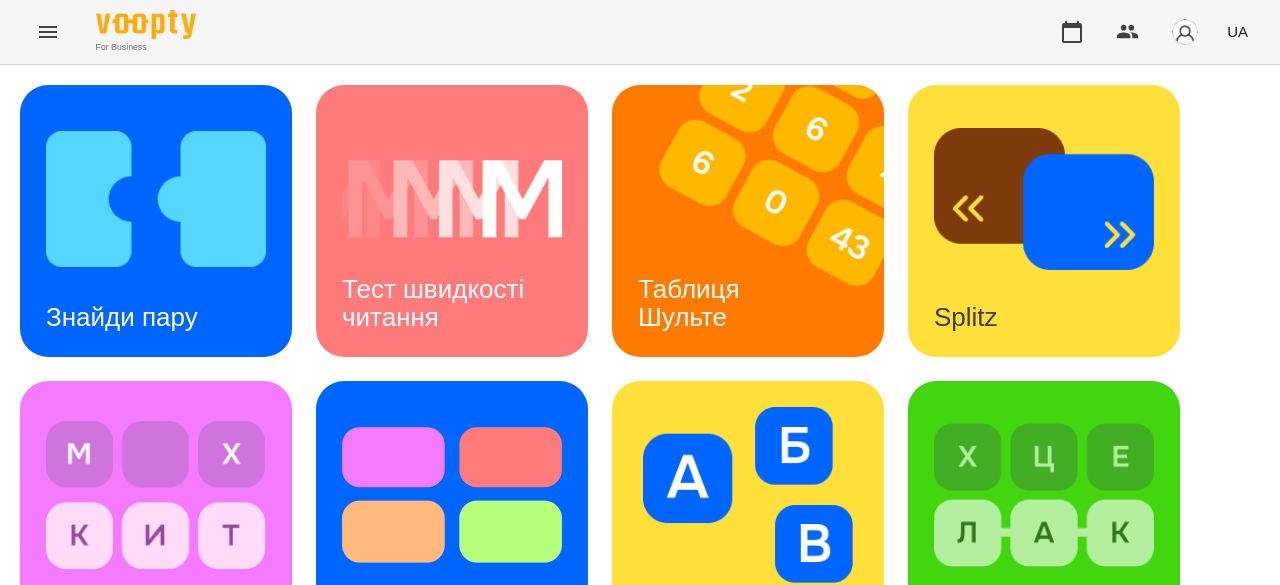 scroll, scrollTop: 200, scrollLeft: 0, axis: vertical 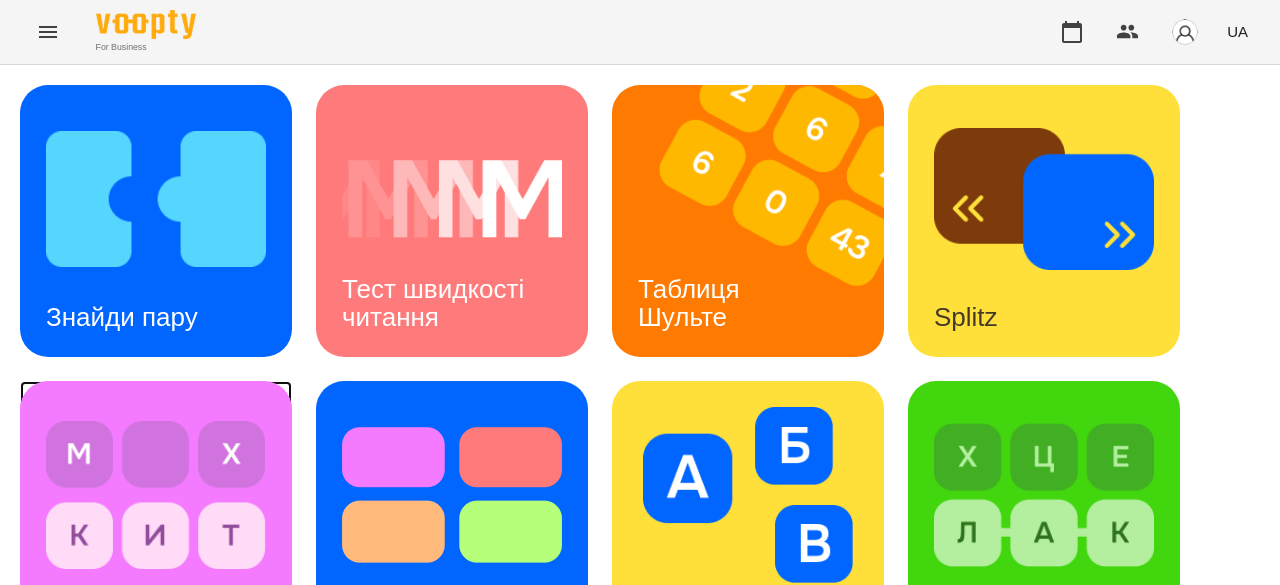 click at bounding box center (156, 495) 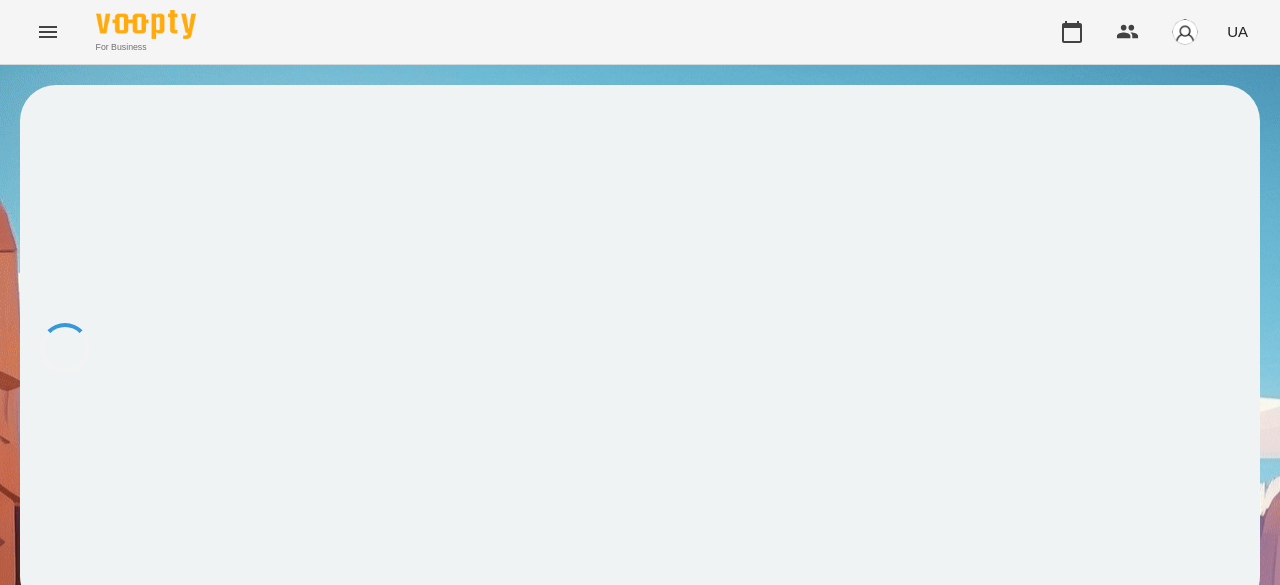 scroll, scrollTop: 2, scrollLeft: 0, axis: vertical 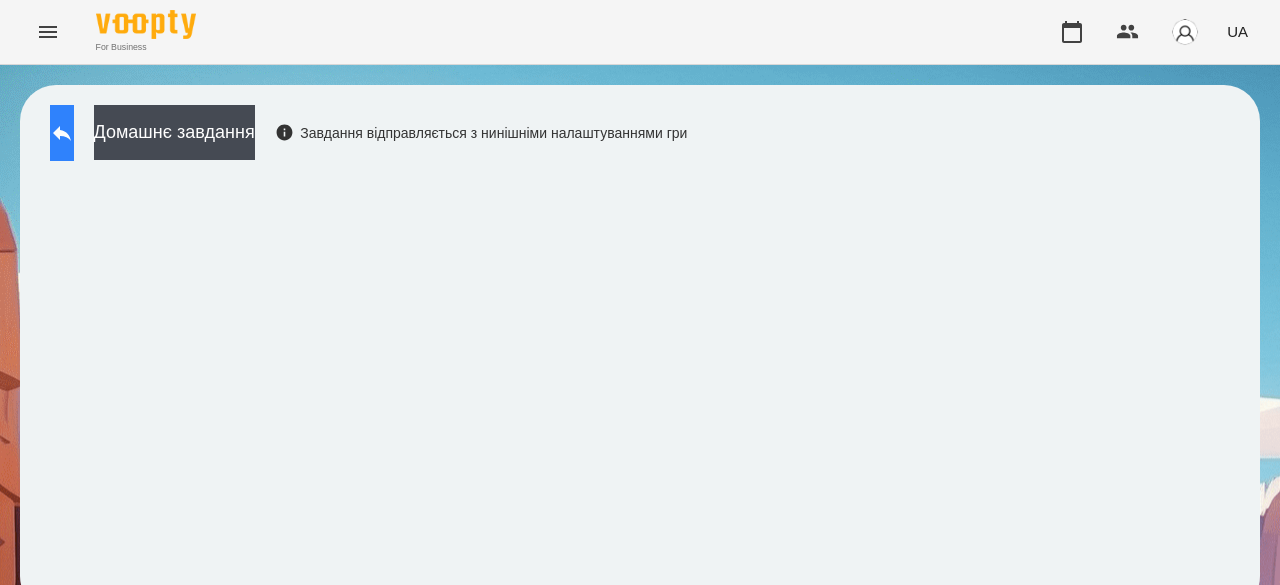 click at bounding box center (62, 133) 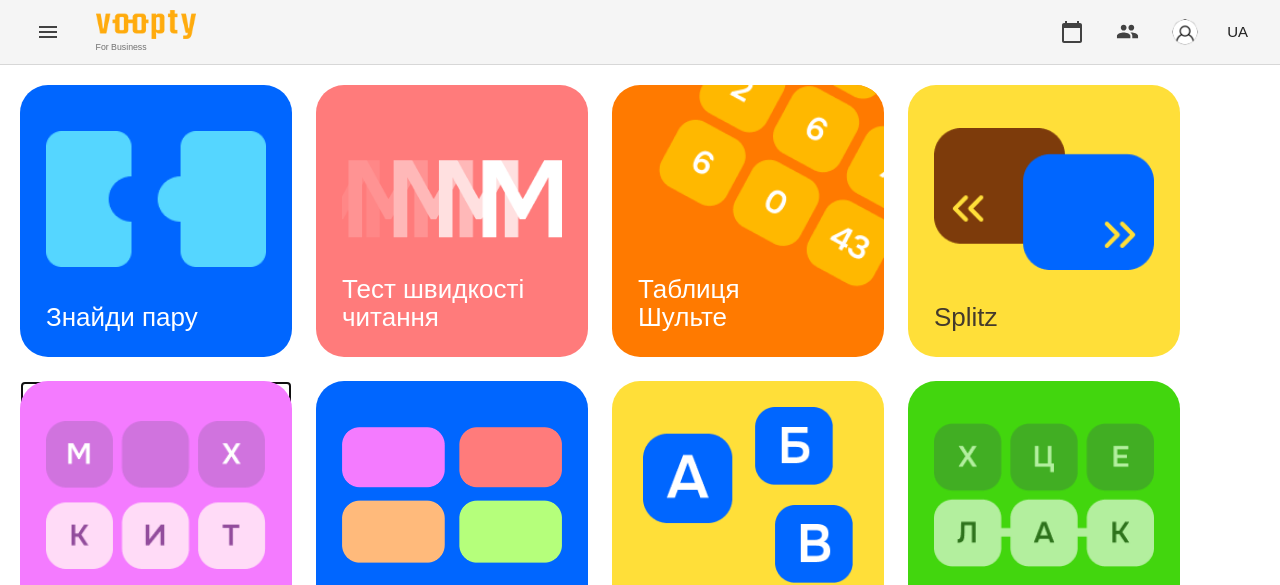 click at bounding box center (156, 495) 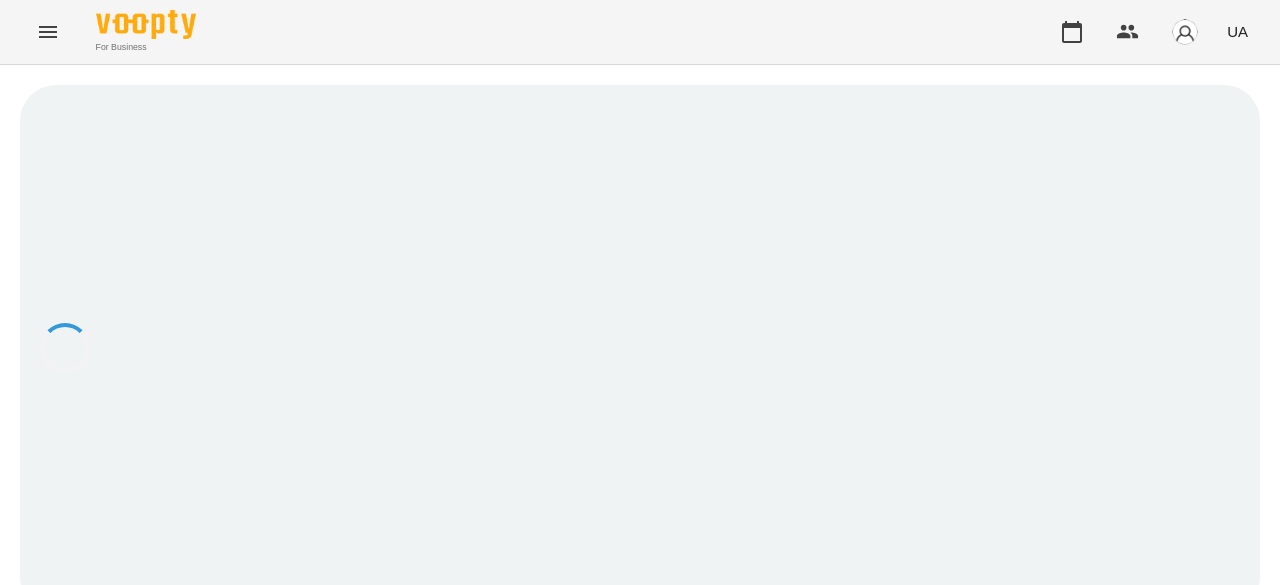scroll, scrollTop: 2, scrollLeft: 0, axis: vertical 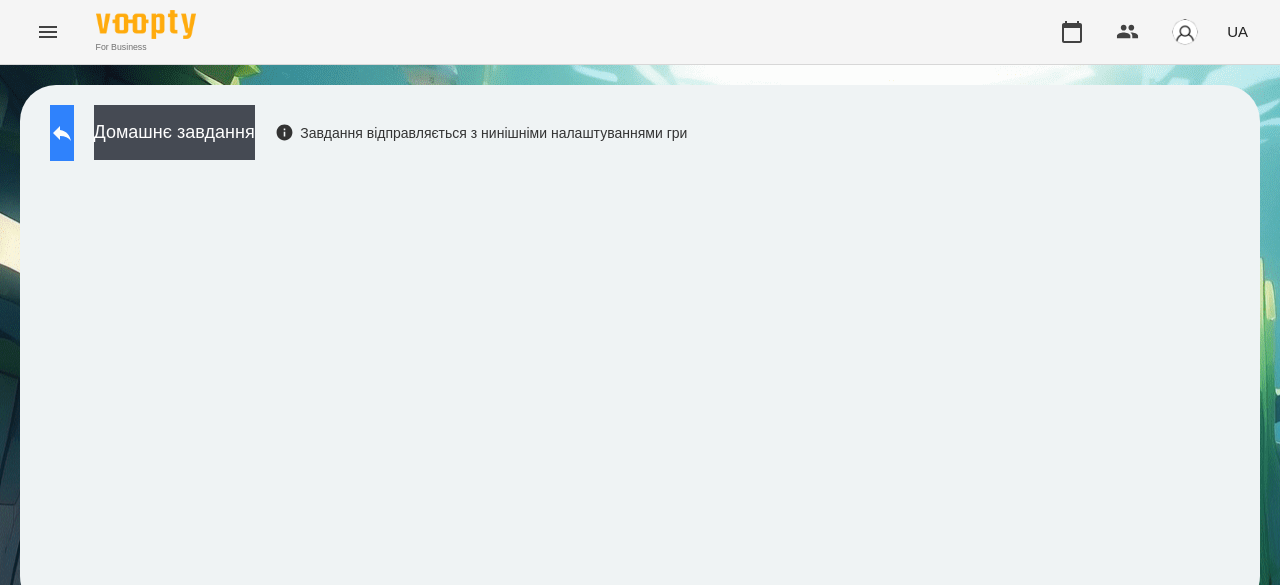 click at bounding box center (62, 133) 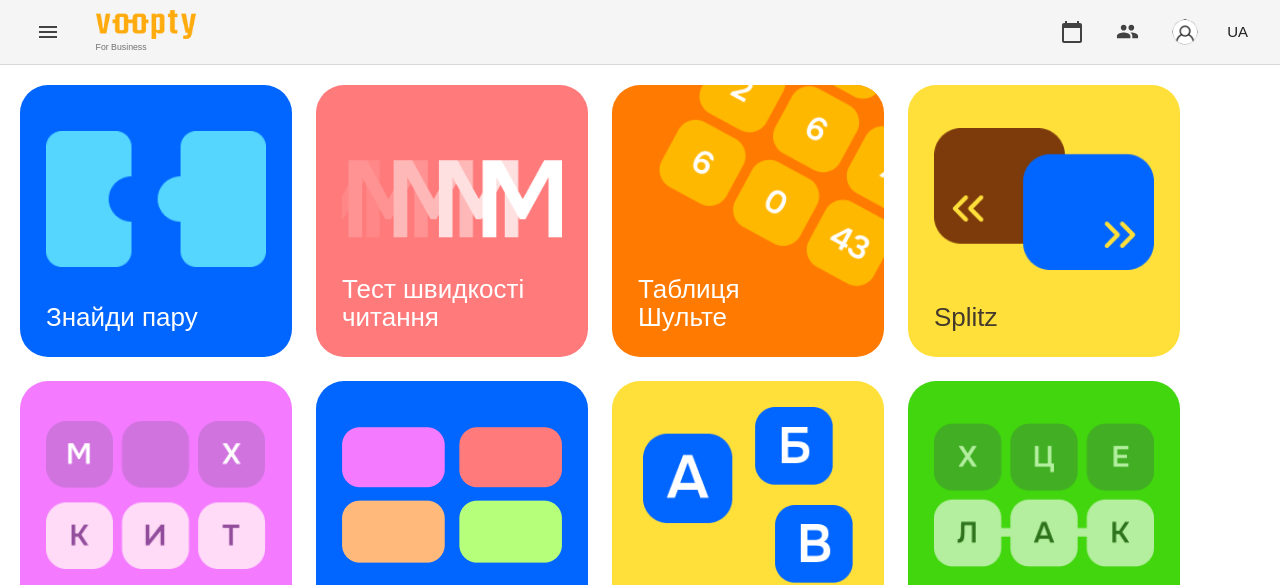 scroll, scrollTop: 276, scrollLeft: 0, axis: vertical 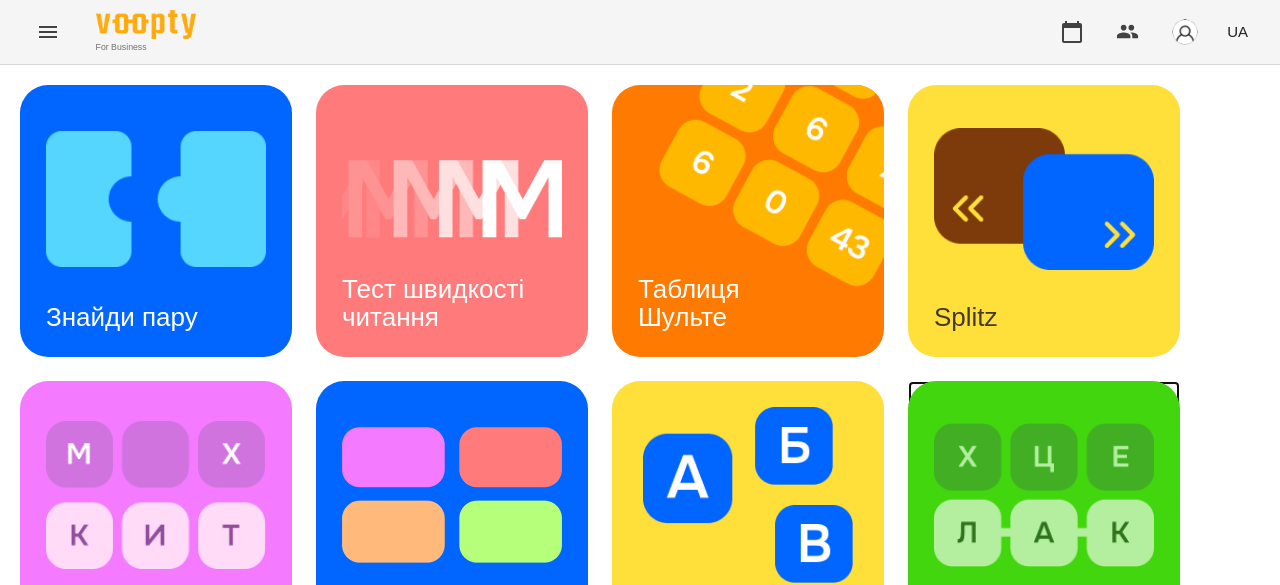 click on "Знайди слово" at bounding box center [1017, 613] 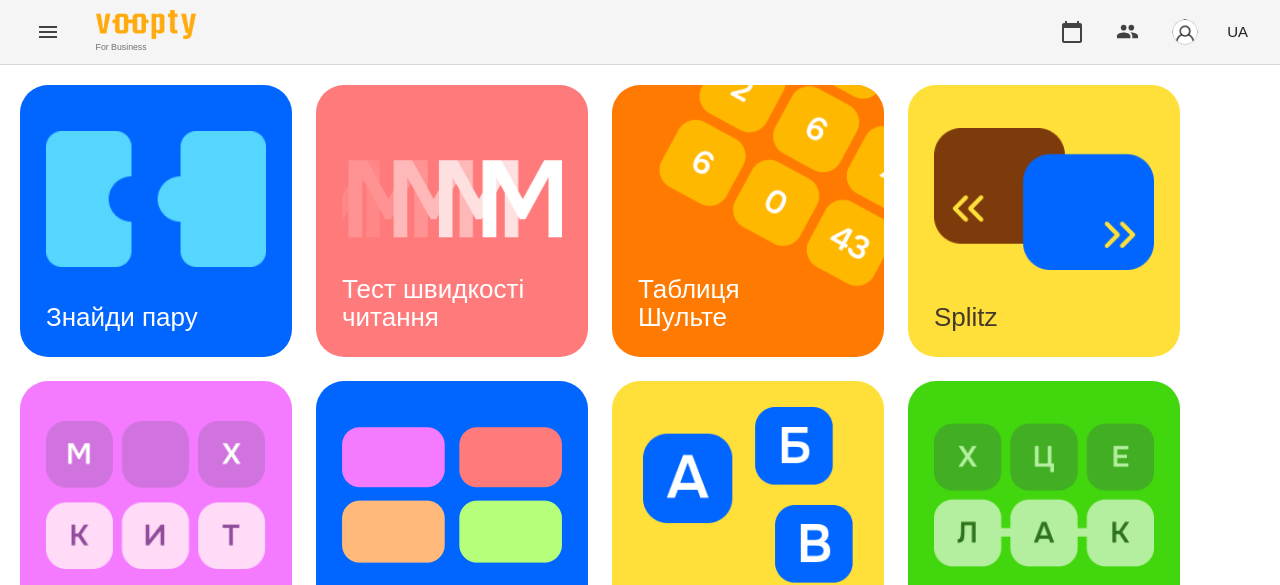 scroll, scrollTop: 2, scrollLeft: 0, axis: vertical 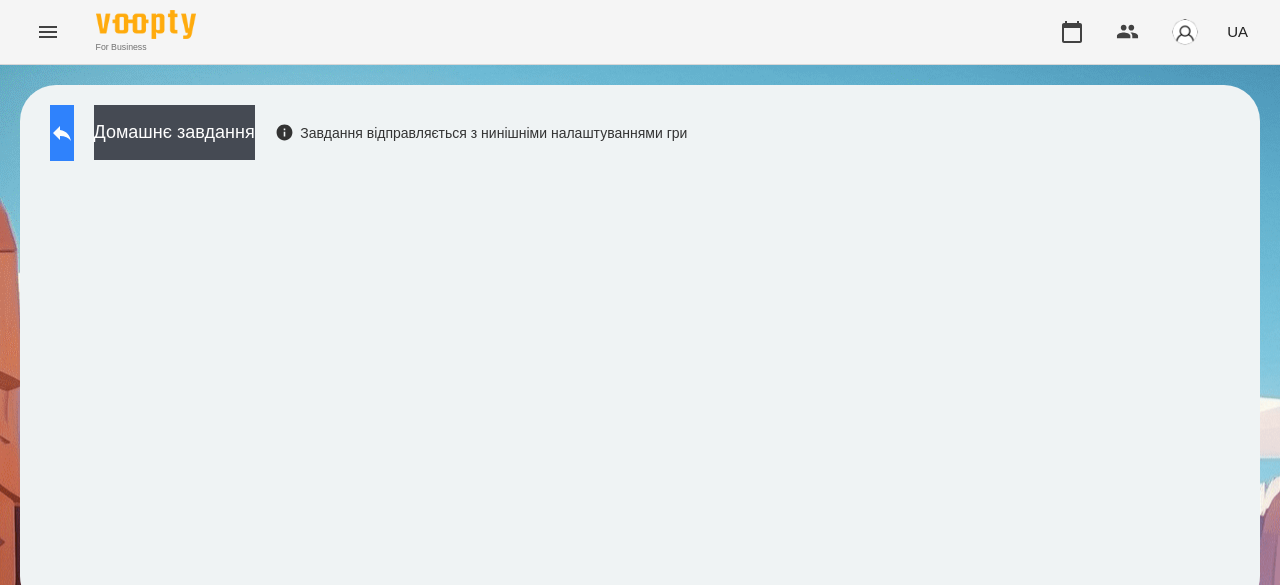 click 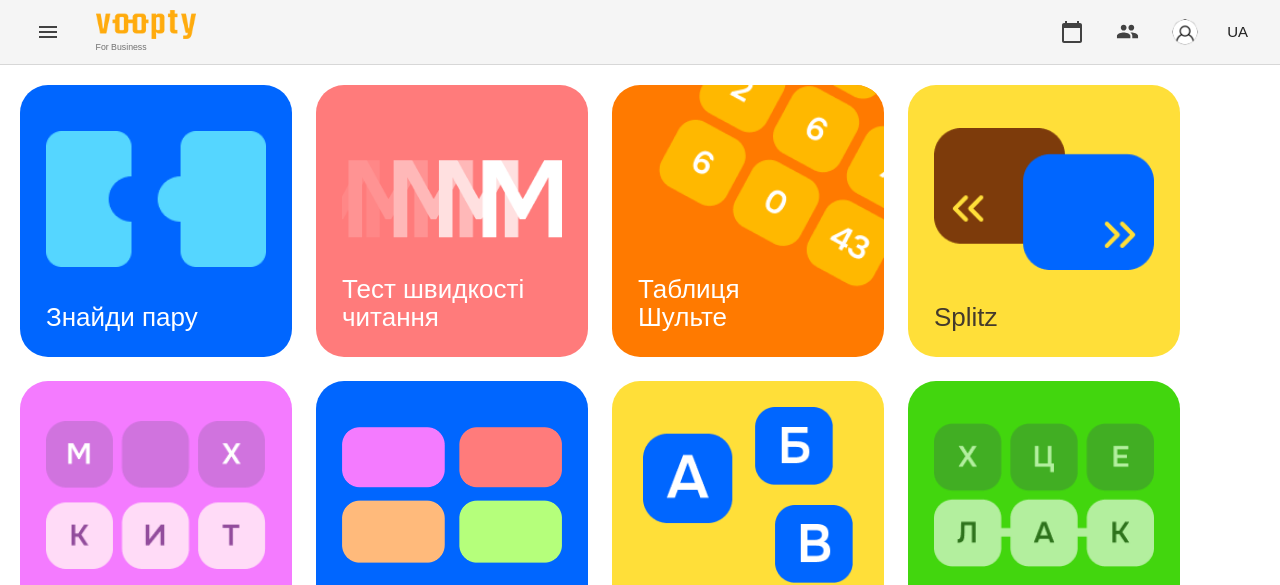 click on "Тексти" at bounding box center [86, 909] 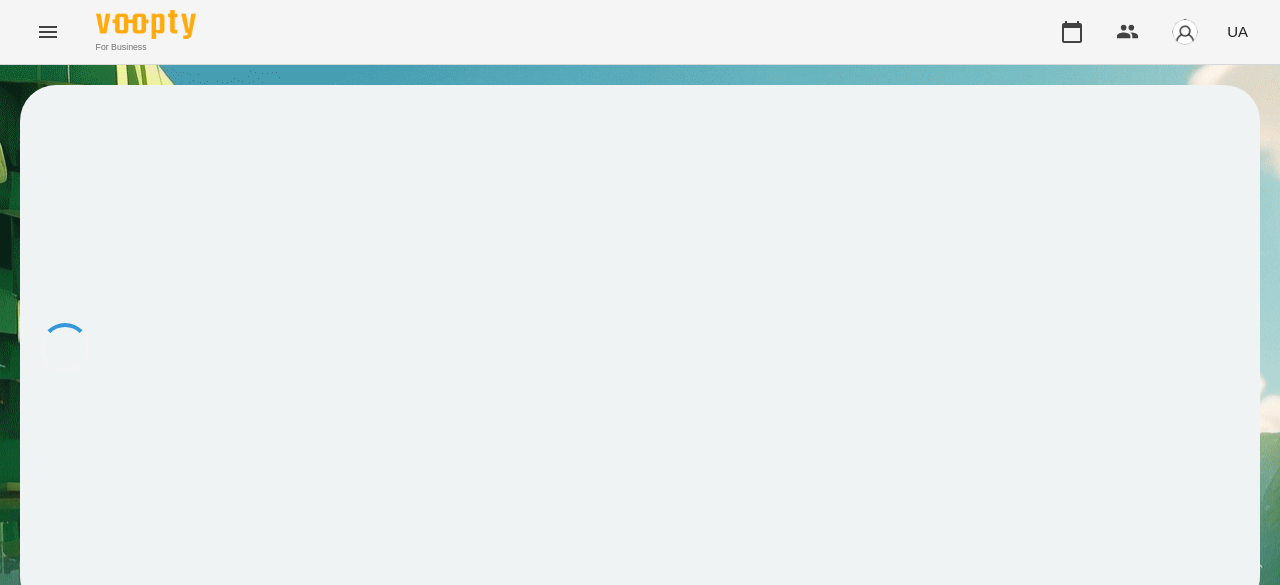 scroll, scrollTop: 2, scrollLeft: 0, axis: vertical 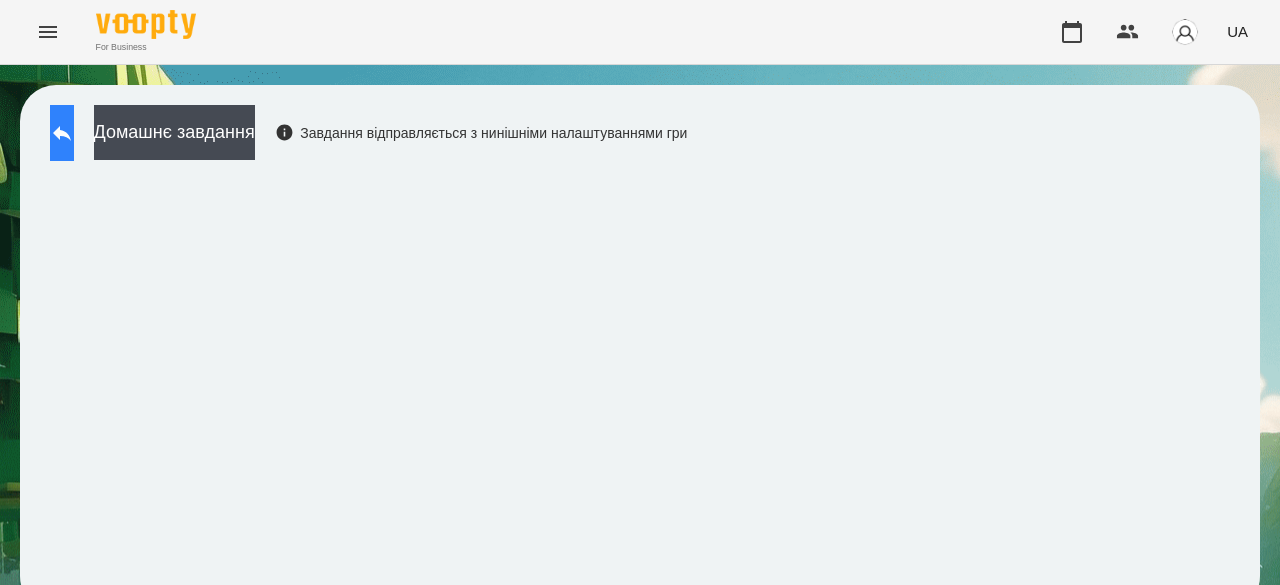 click 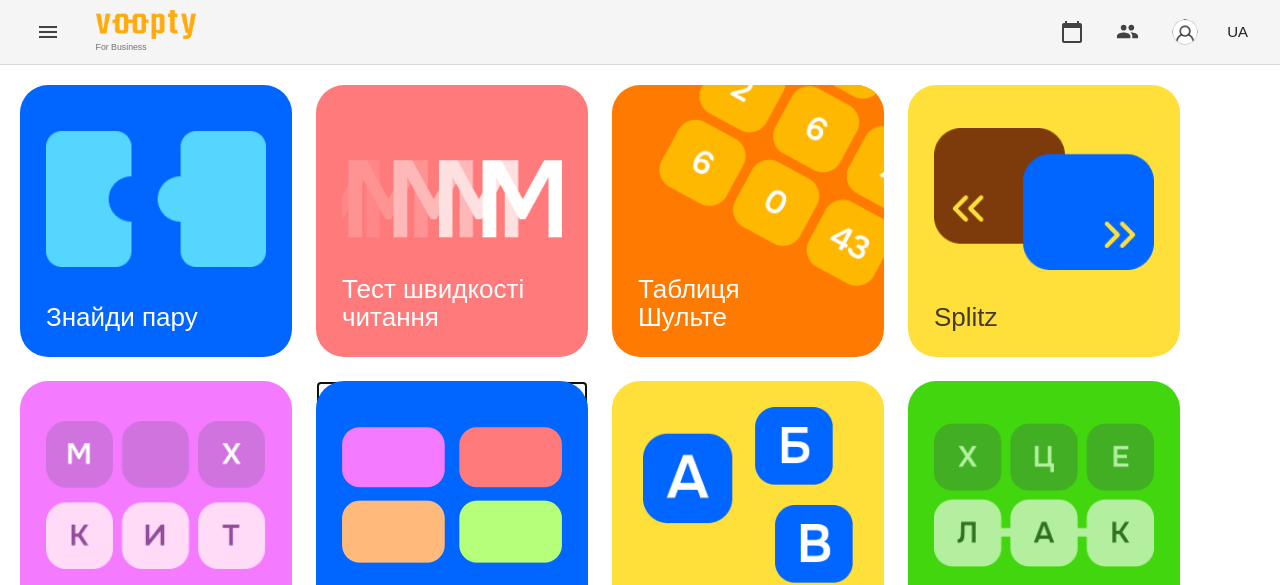 click at bounding box center (452, 495) 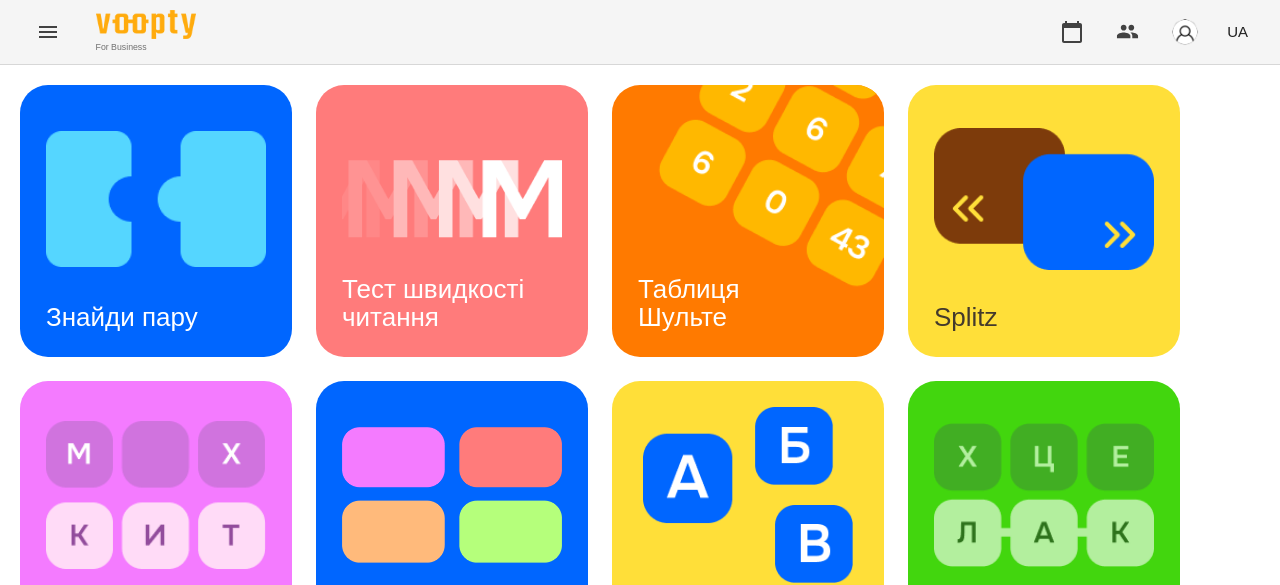 scroll, scrollTop: 2, scrollLeft: 0, axis: vertical 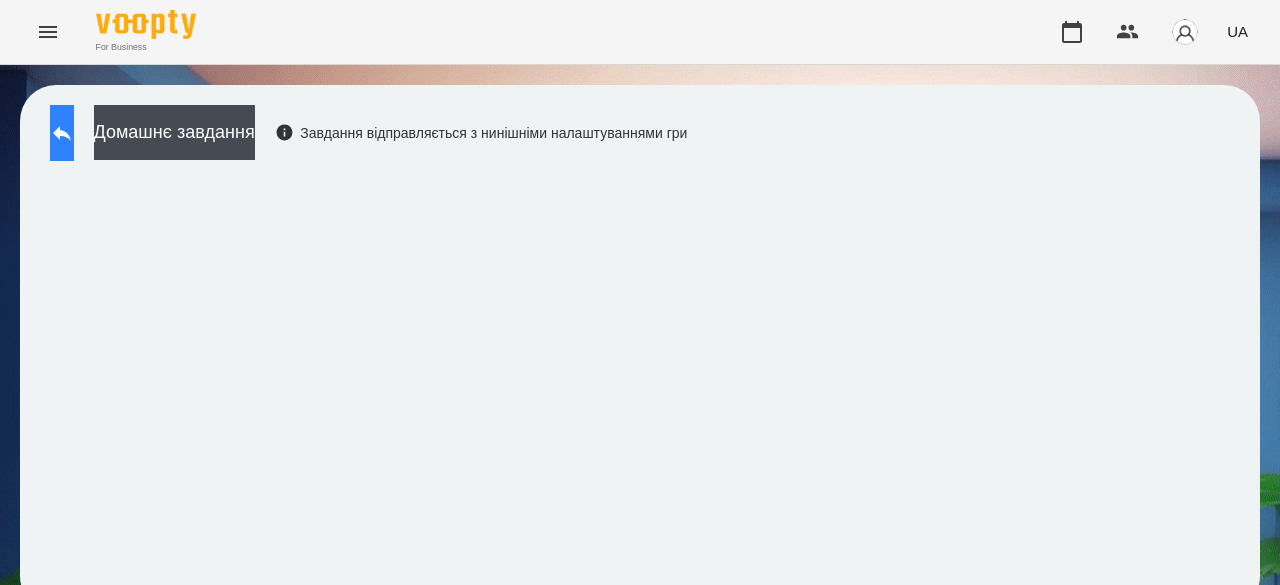 click at bounding box center (62, 133) 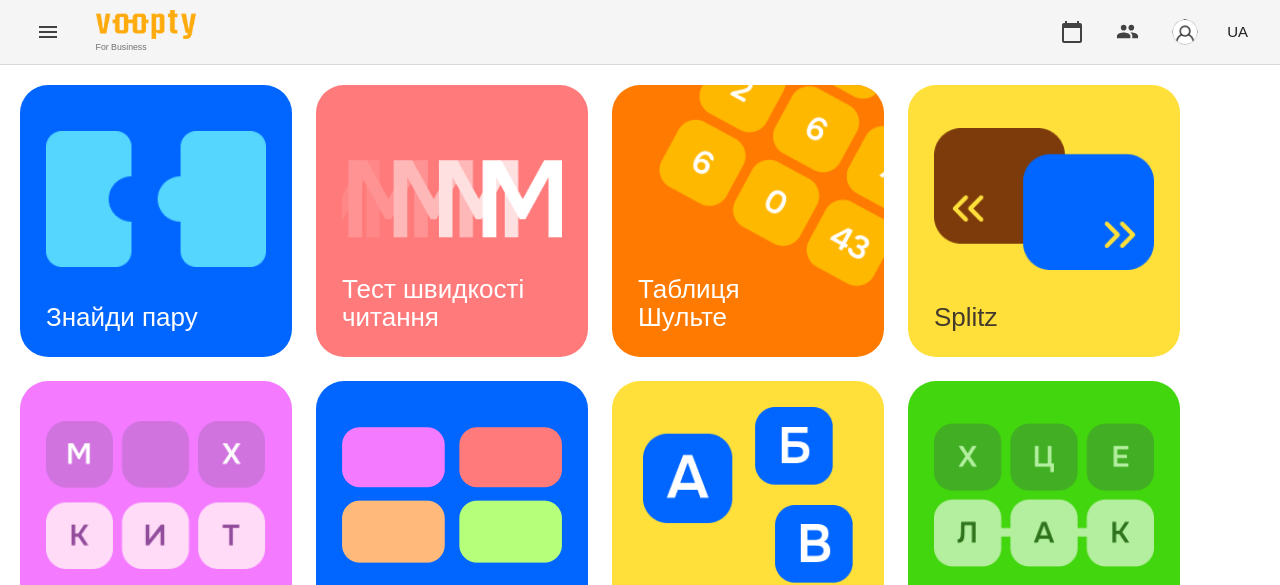 click at bounding box center (168, 813) 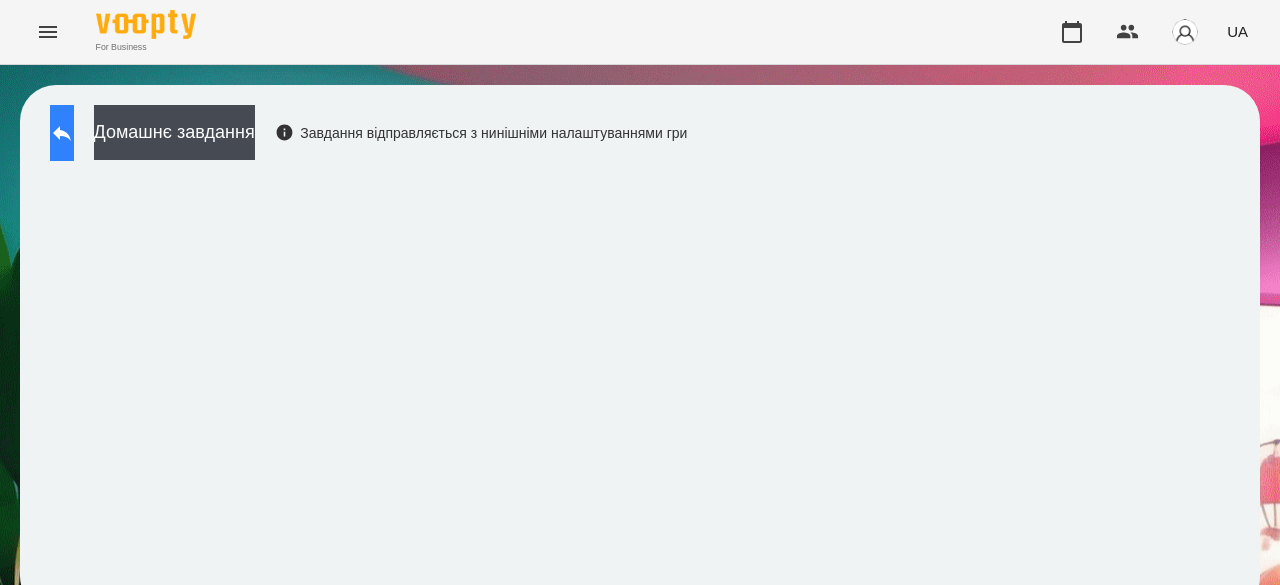 click 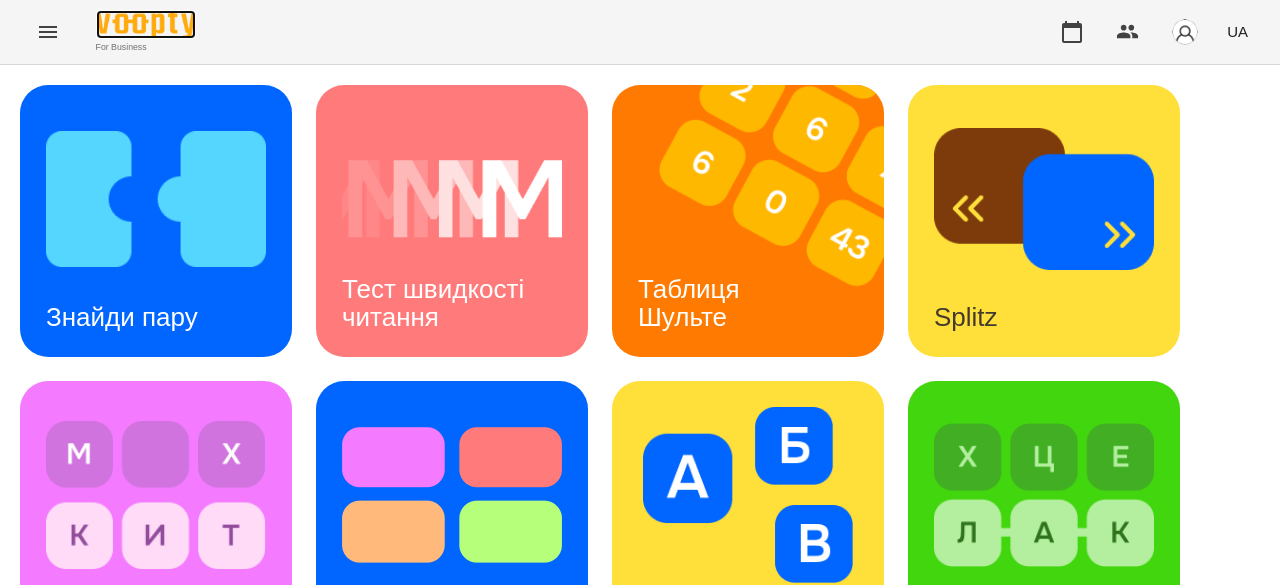 click at bounding box center (146, 24) 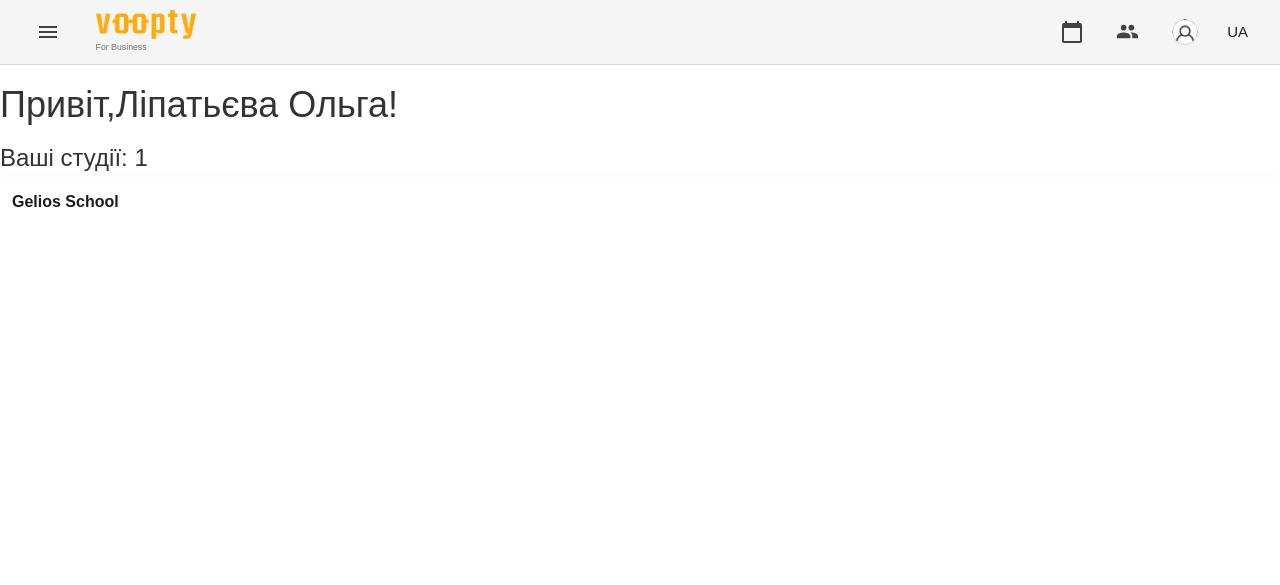 click on "UA" at bounding box center (1152, 32) 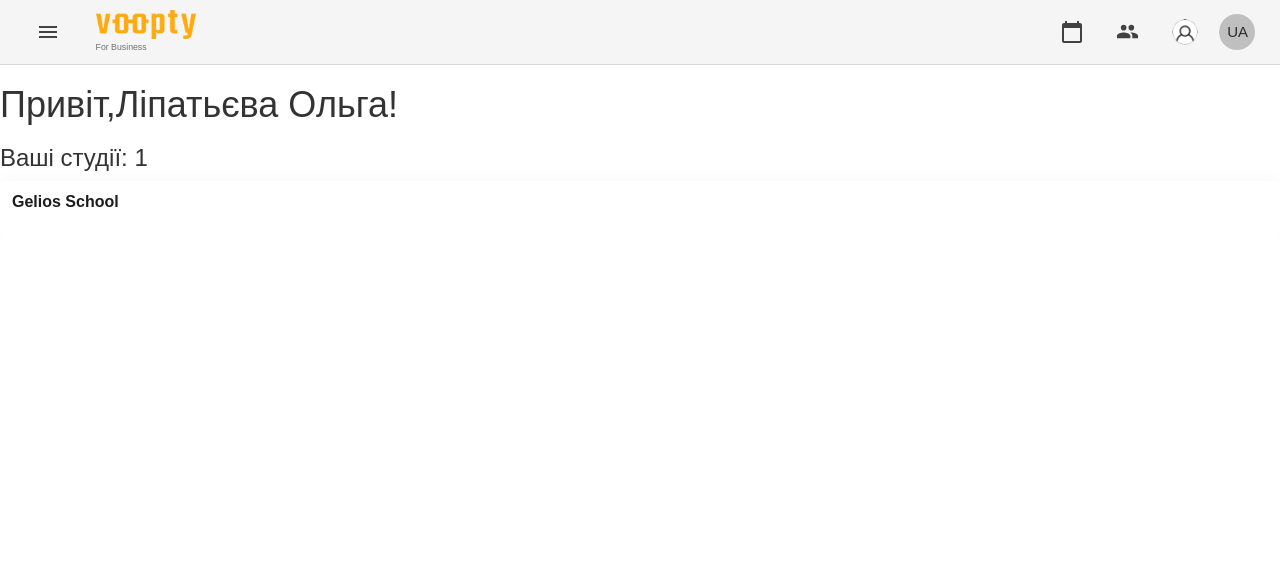 click on "UA" at bounding box center [1237, 31] 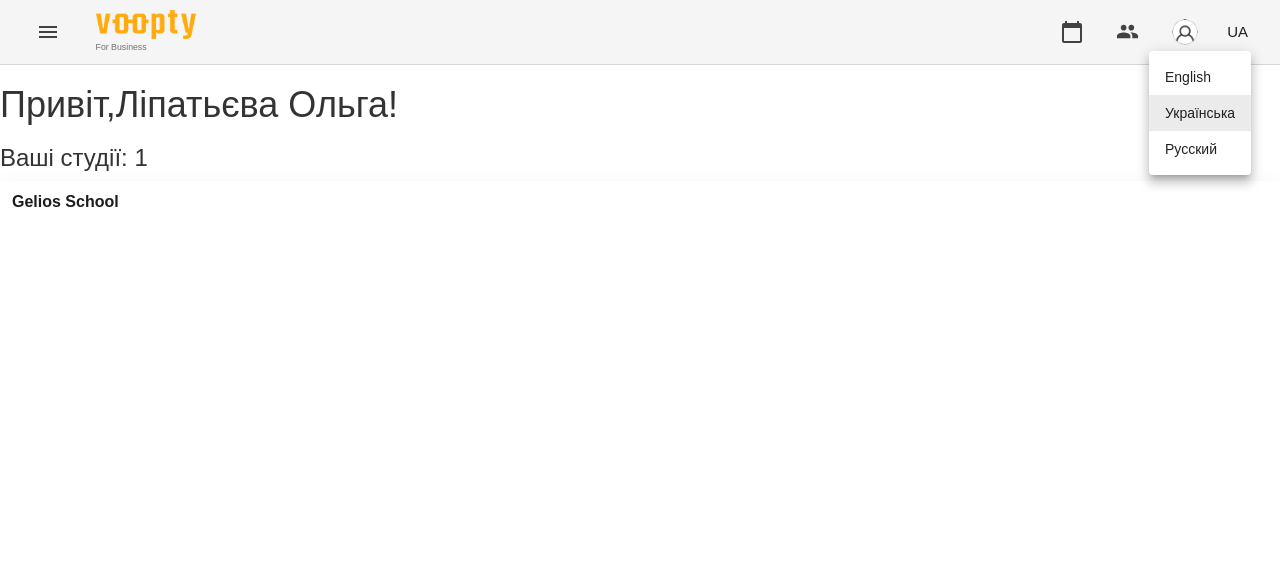 click on "English" at bounding box center (1200, 77) 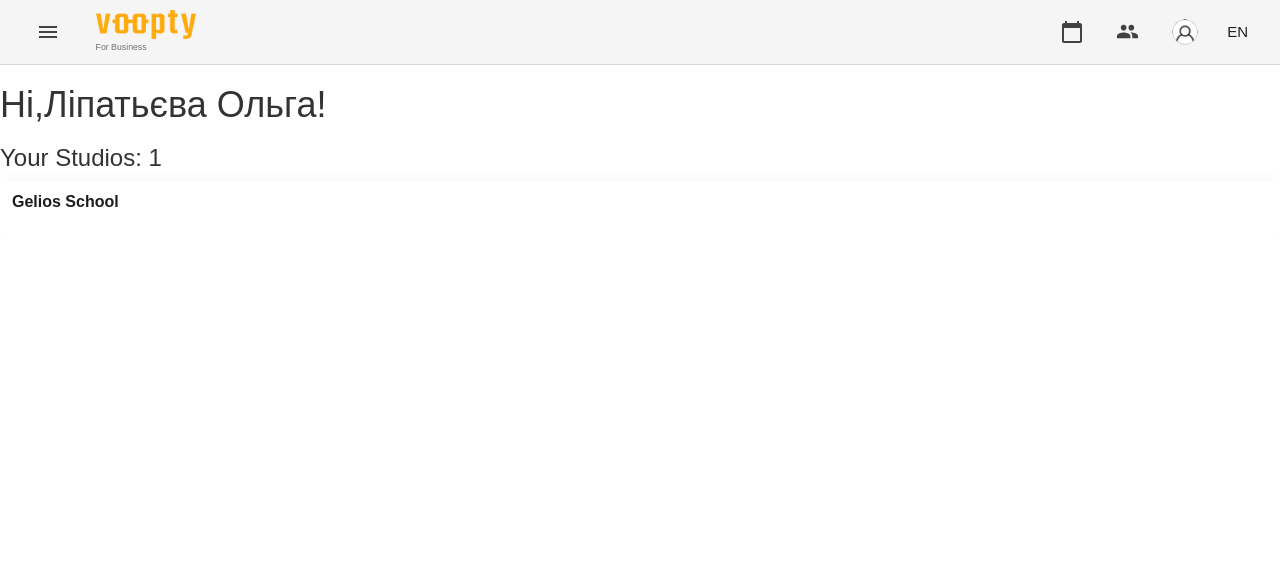 click 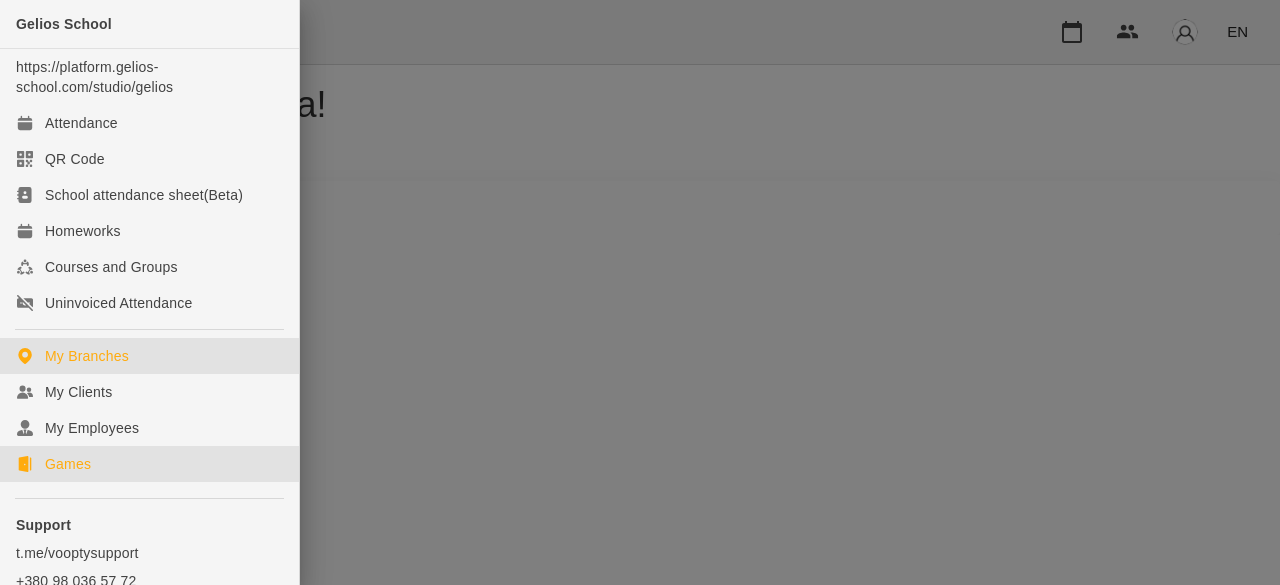 click on "Games" 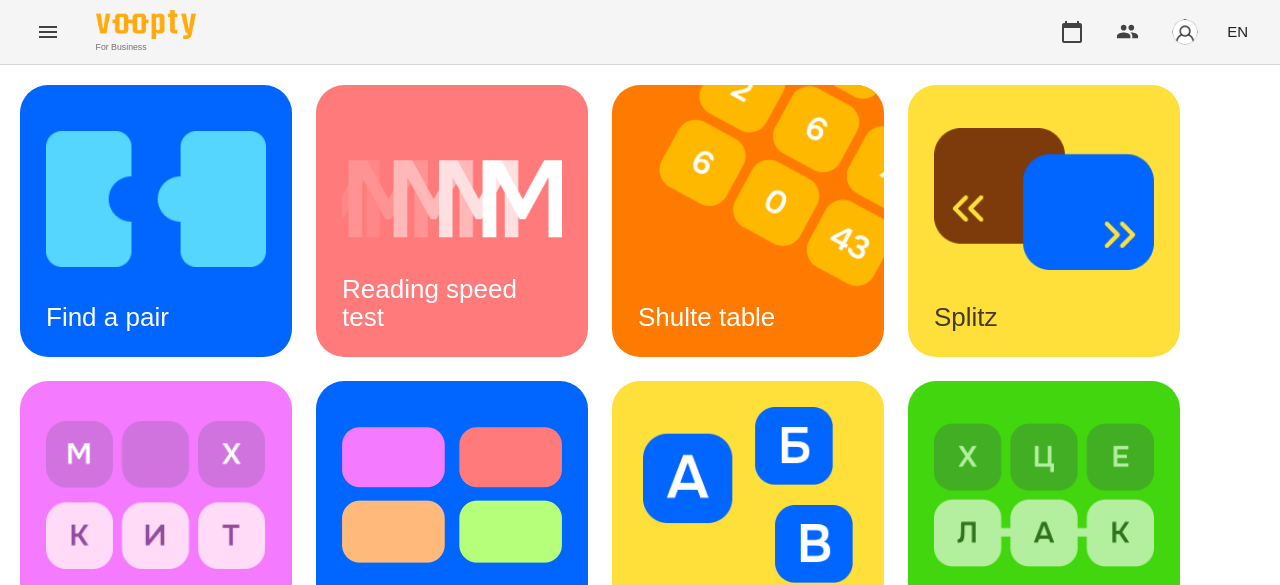 scroll, scrollTop: 400, scrollLeft: 0, axis: vertical 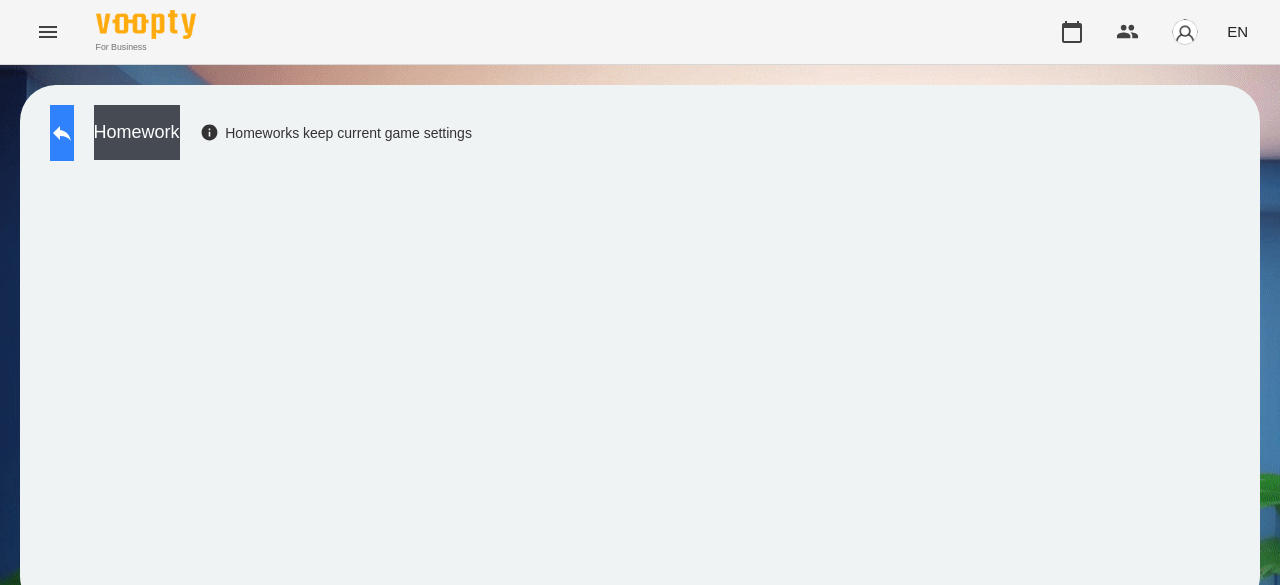click 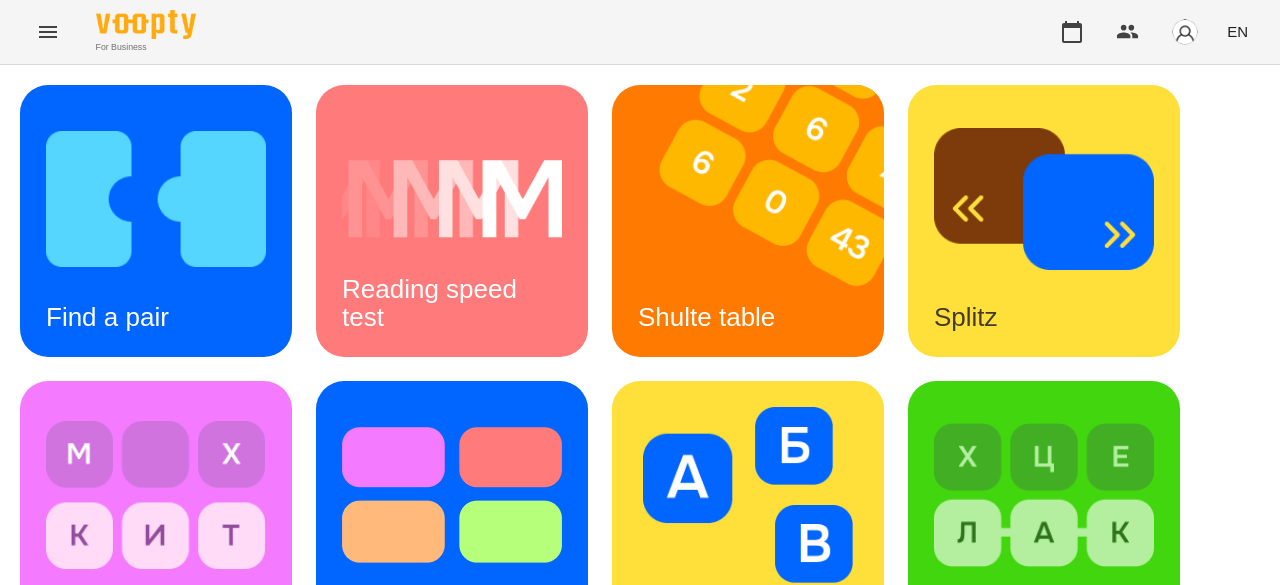 click at bounding box center (168, 813) 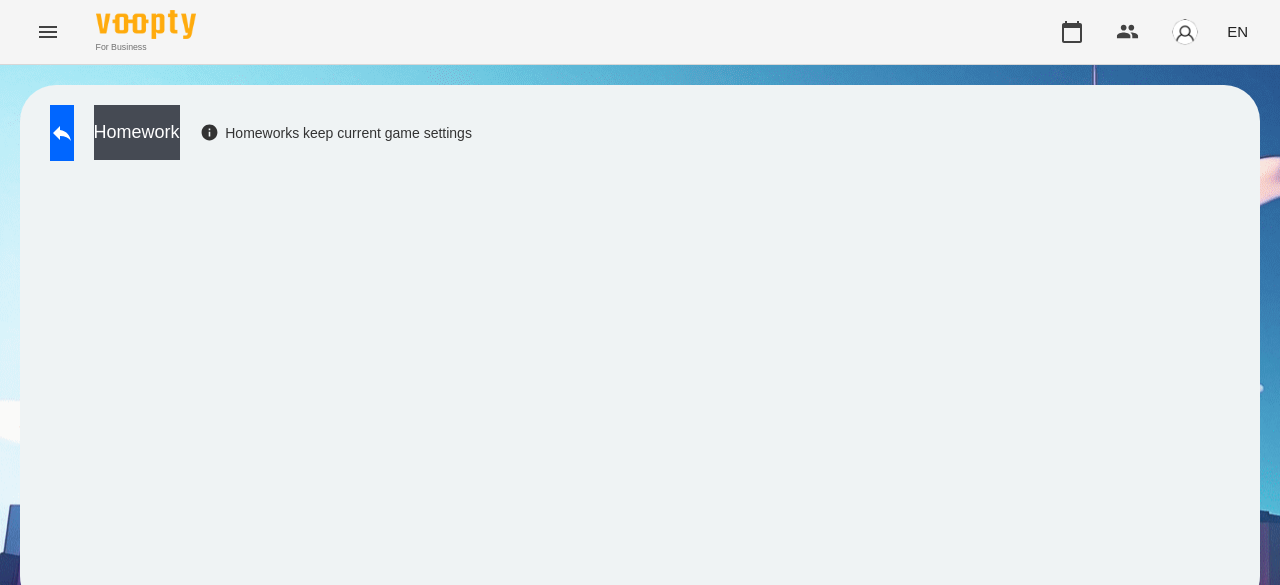 scroll, scrollTop: 0, scrollLeft: 0, axis: both 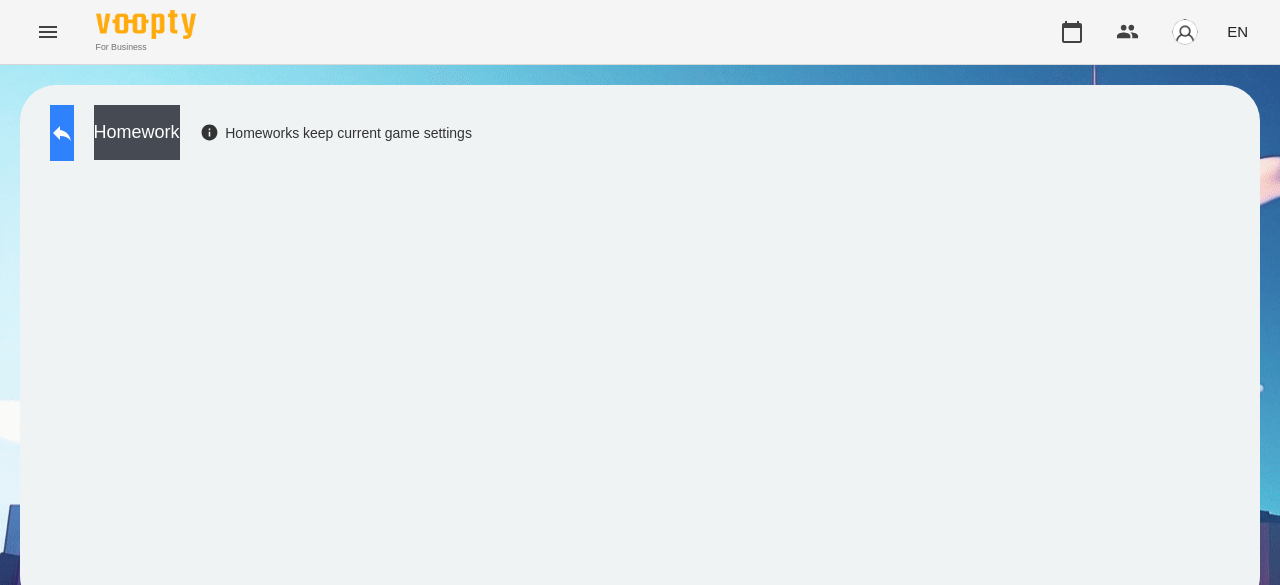 click 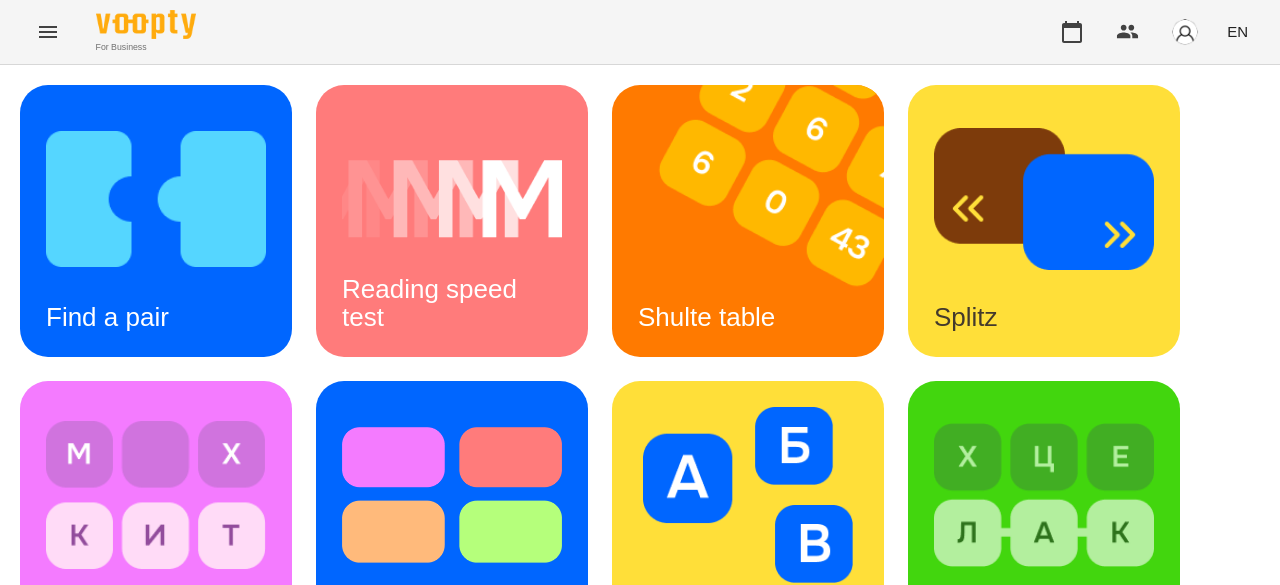 scroll, scrollTop: 0, scrollLeft: 0, axis: both 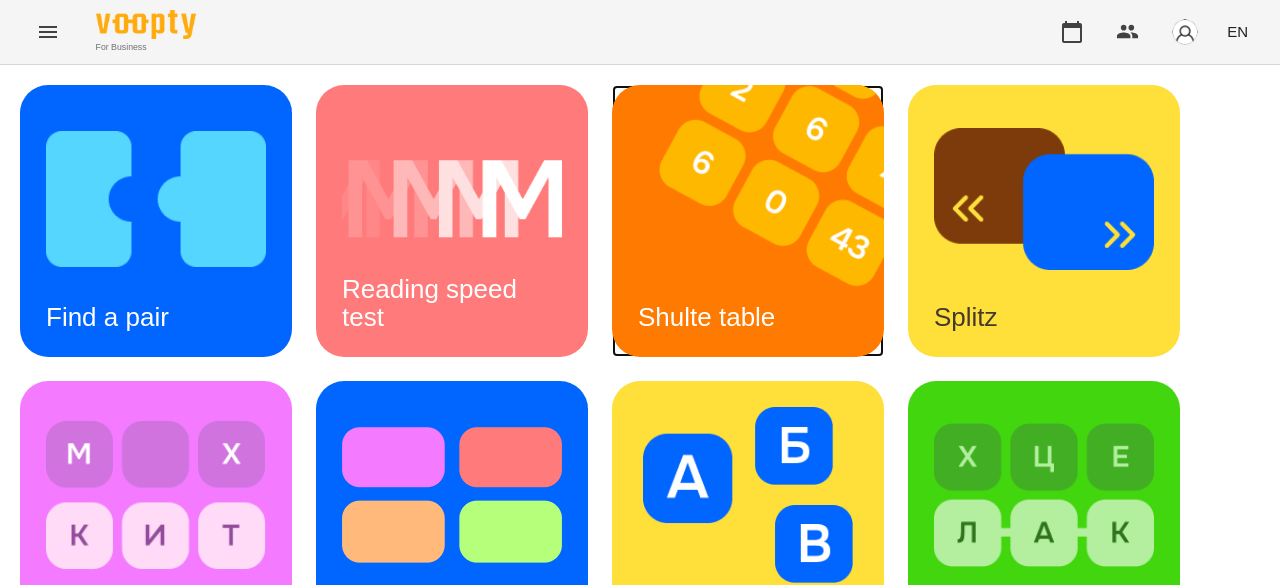 click at bounding box center [760, 221] 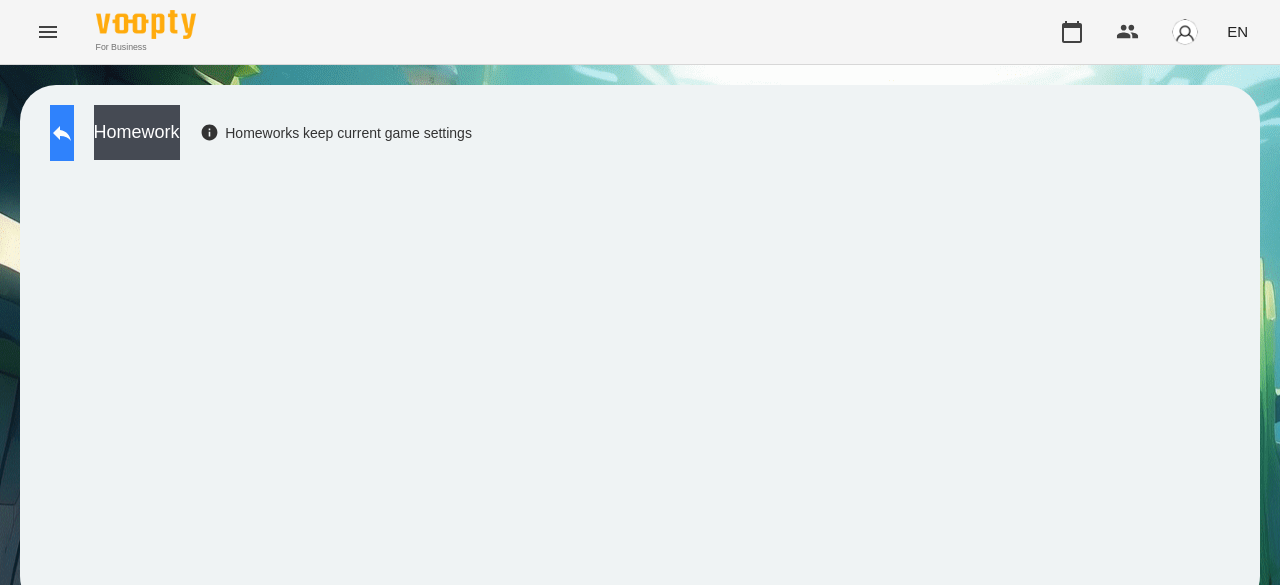 click 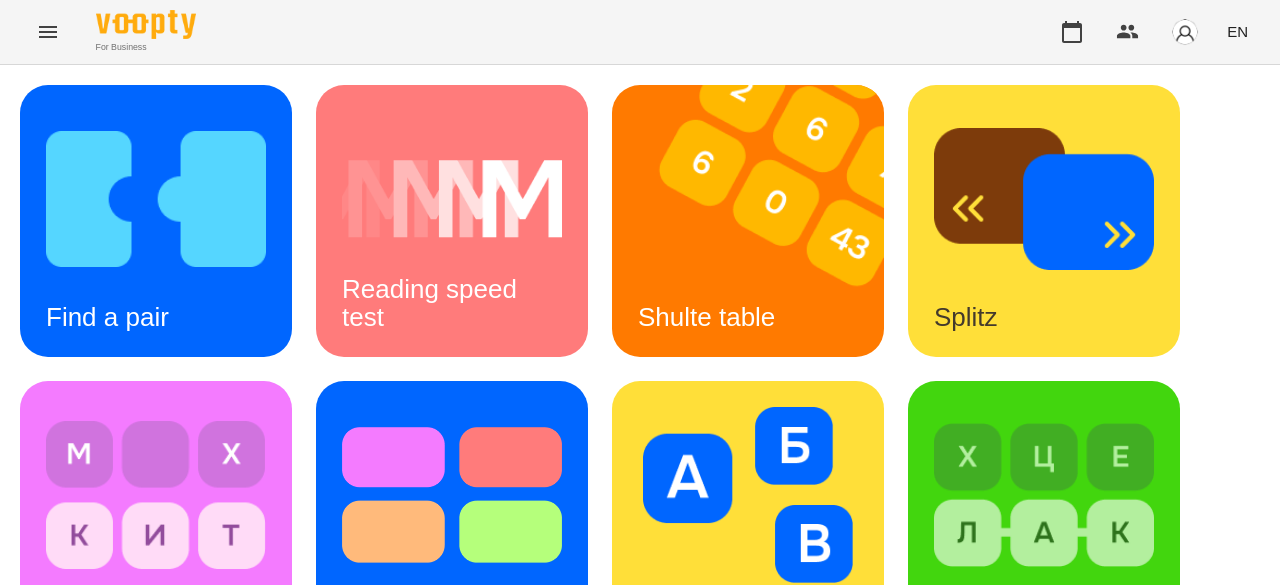 scroll, scrollTop: 300, scrollLeft: 0, axis: vertical 